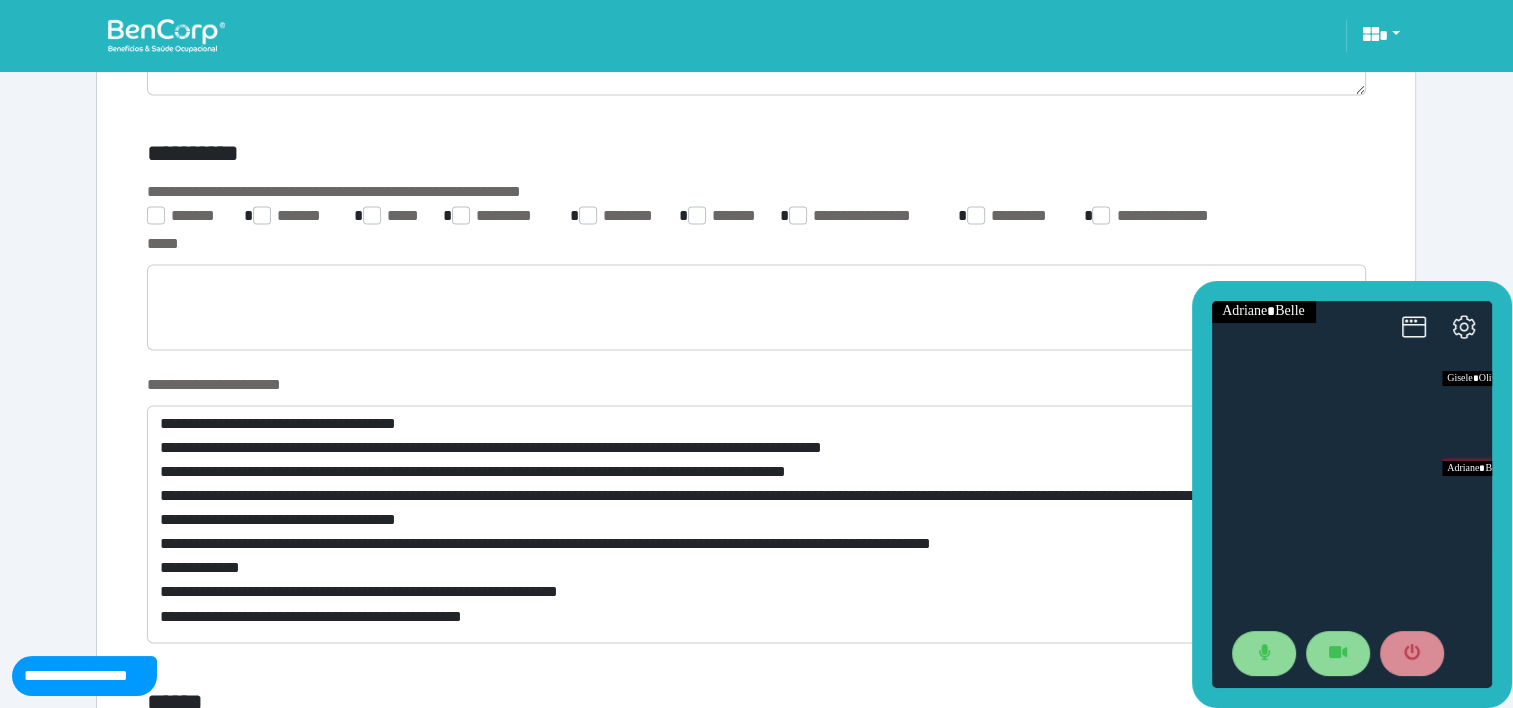 scroll, scrollTop: 3176, scrollLeft: 0, axis: vertical 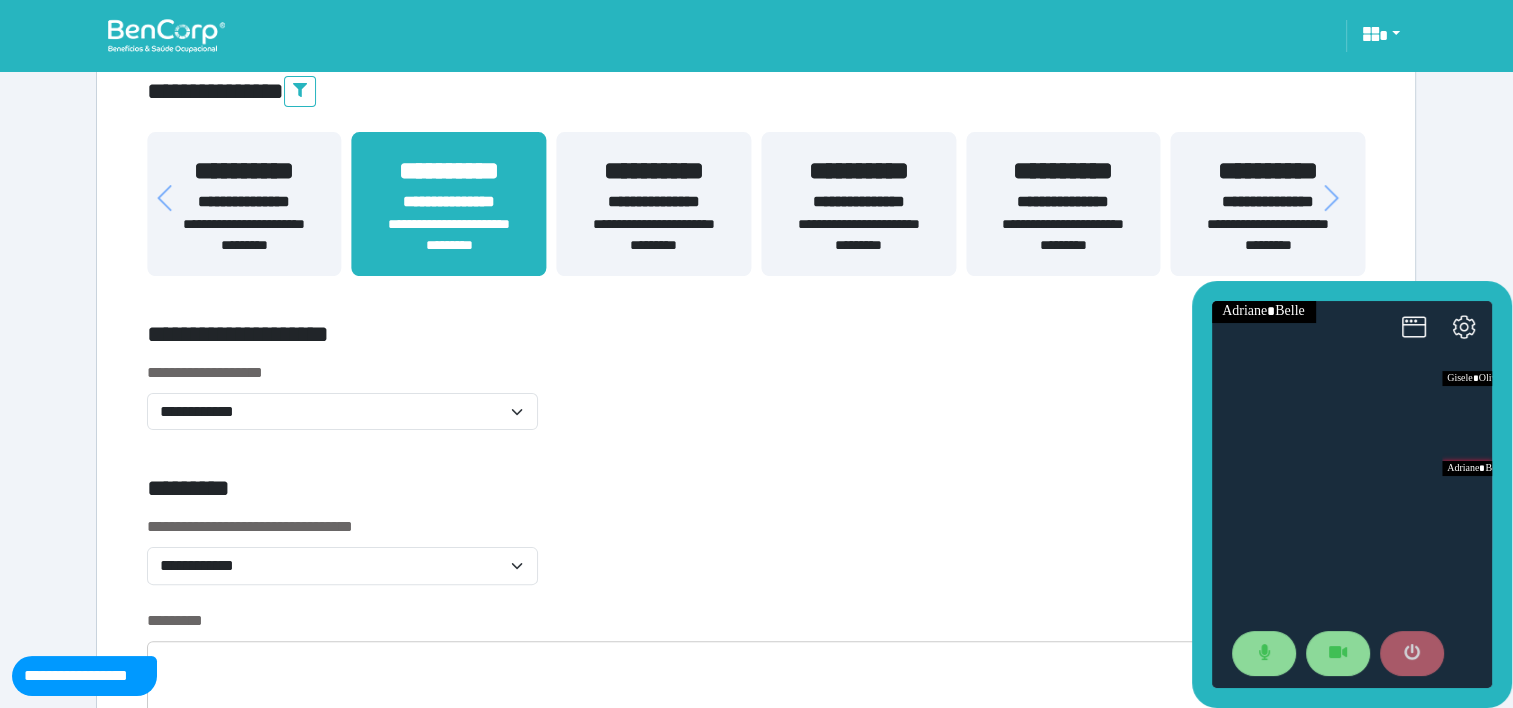 type on "**********" 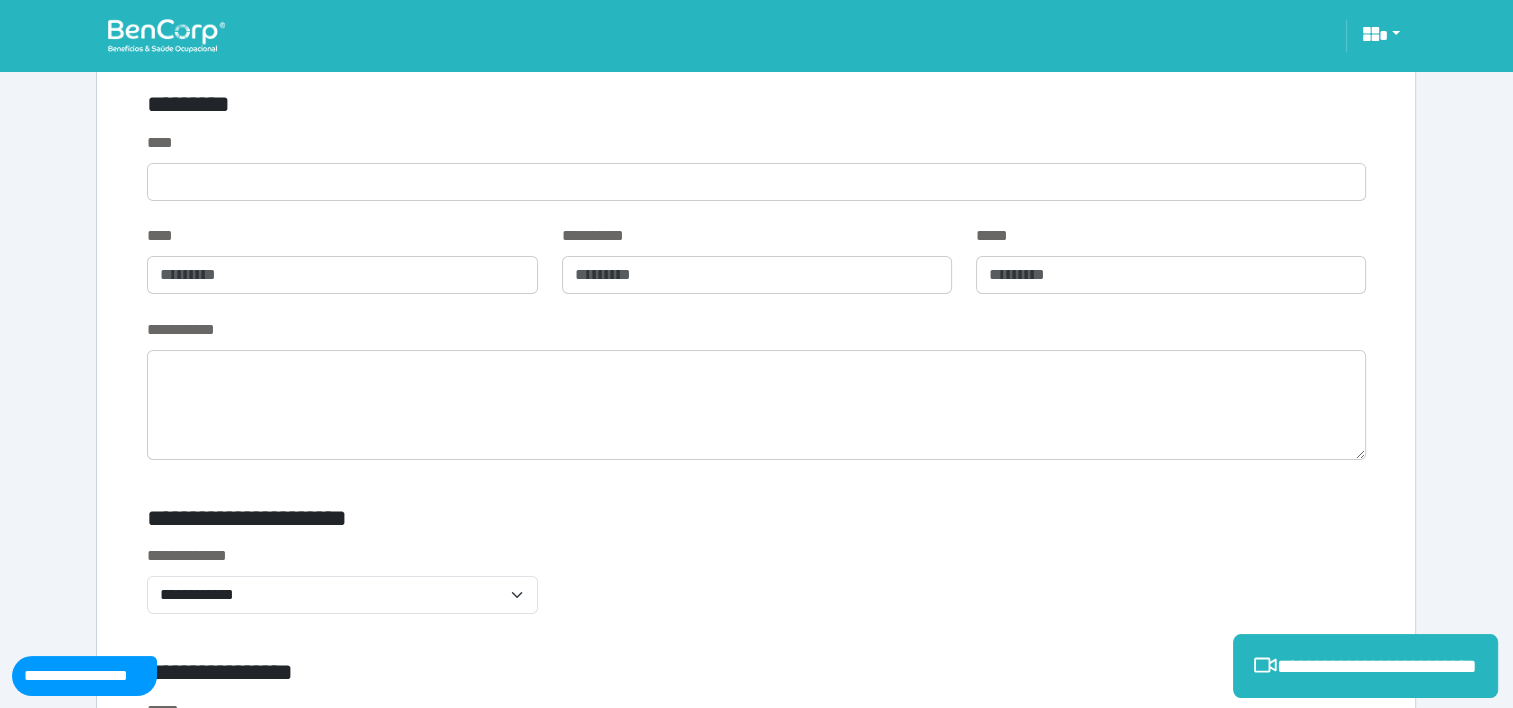 scroll, scrollTop: 8082, scrollLeft: 0, axis: vertical 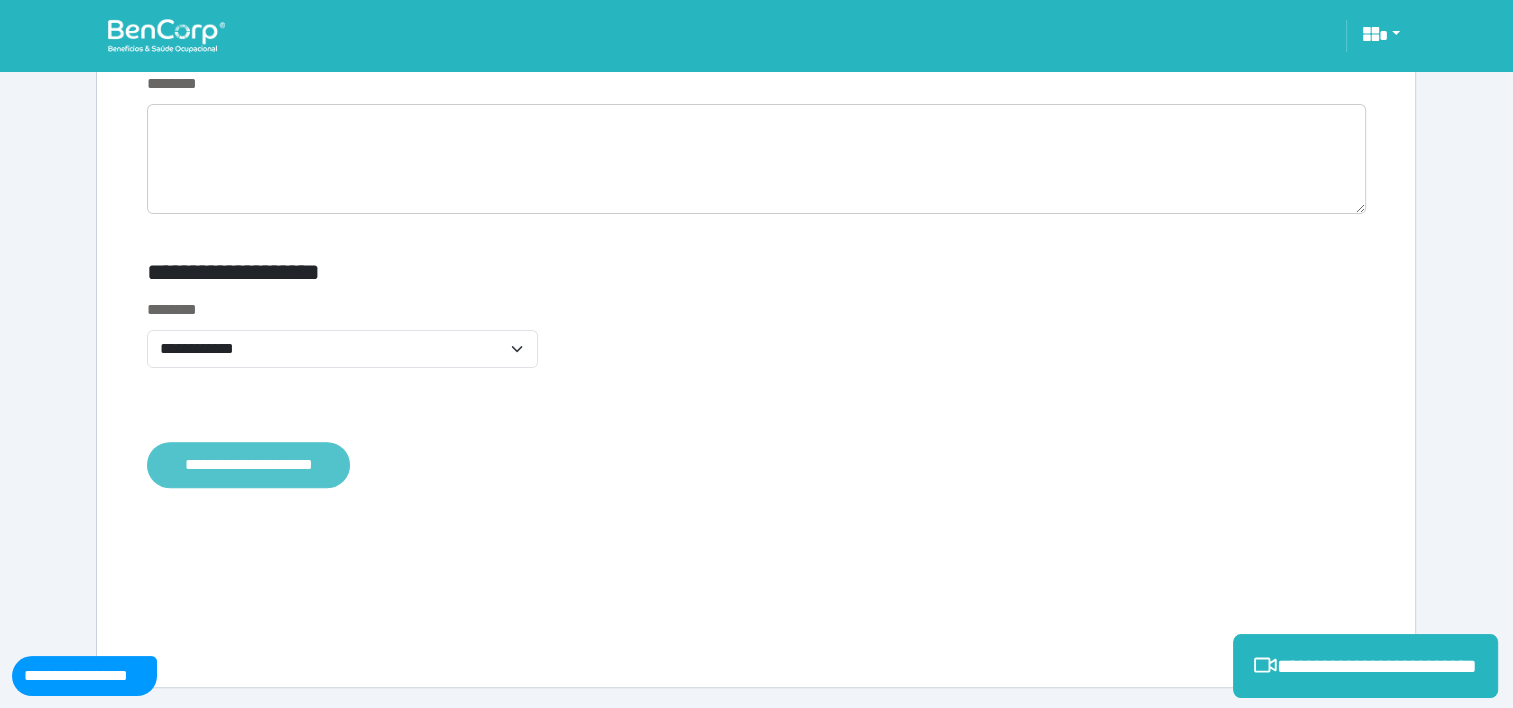 click on "**********" at bounding box center (248, 465) 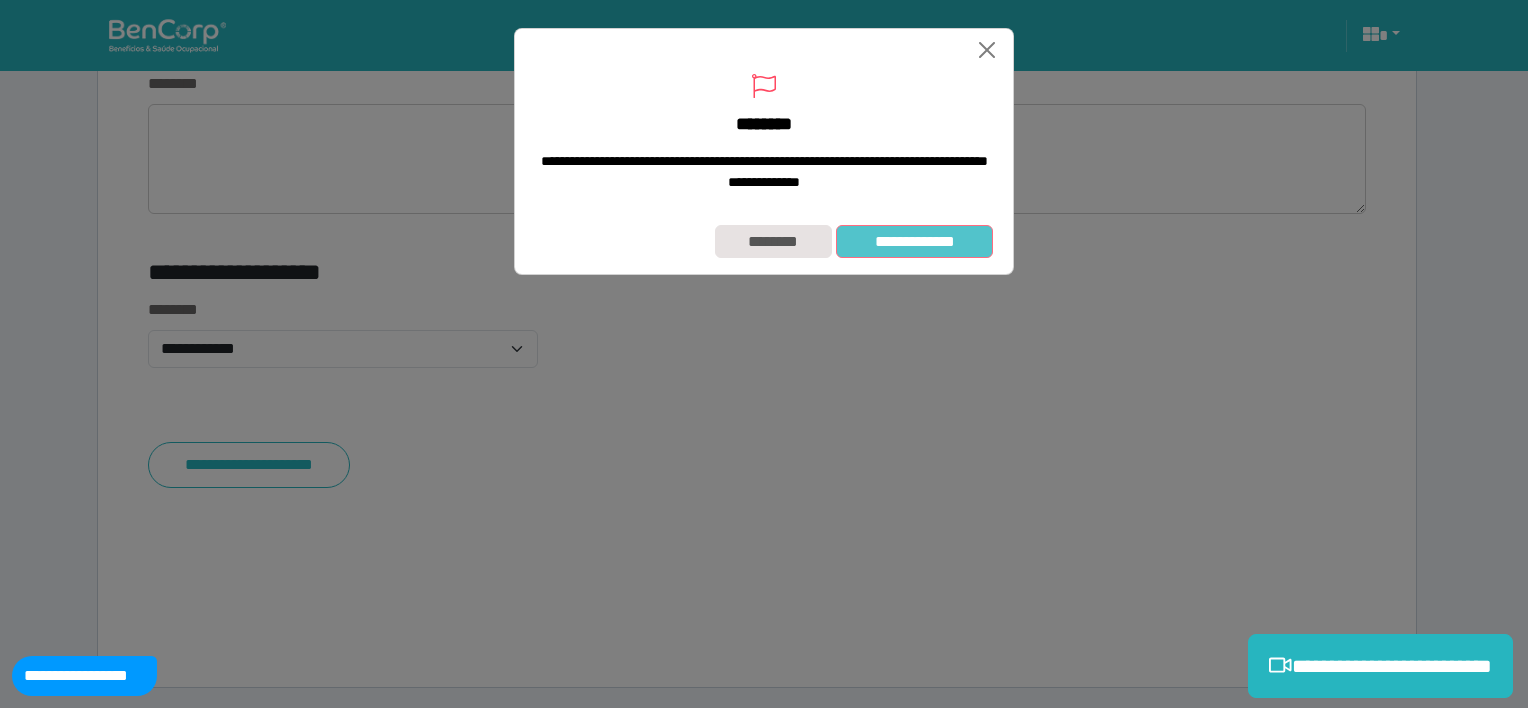 click on "**********" at bounding box center [914, 242] 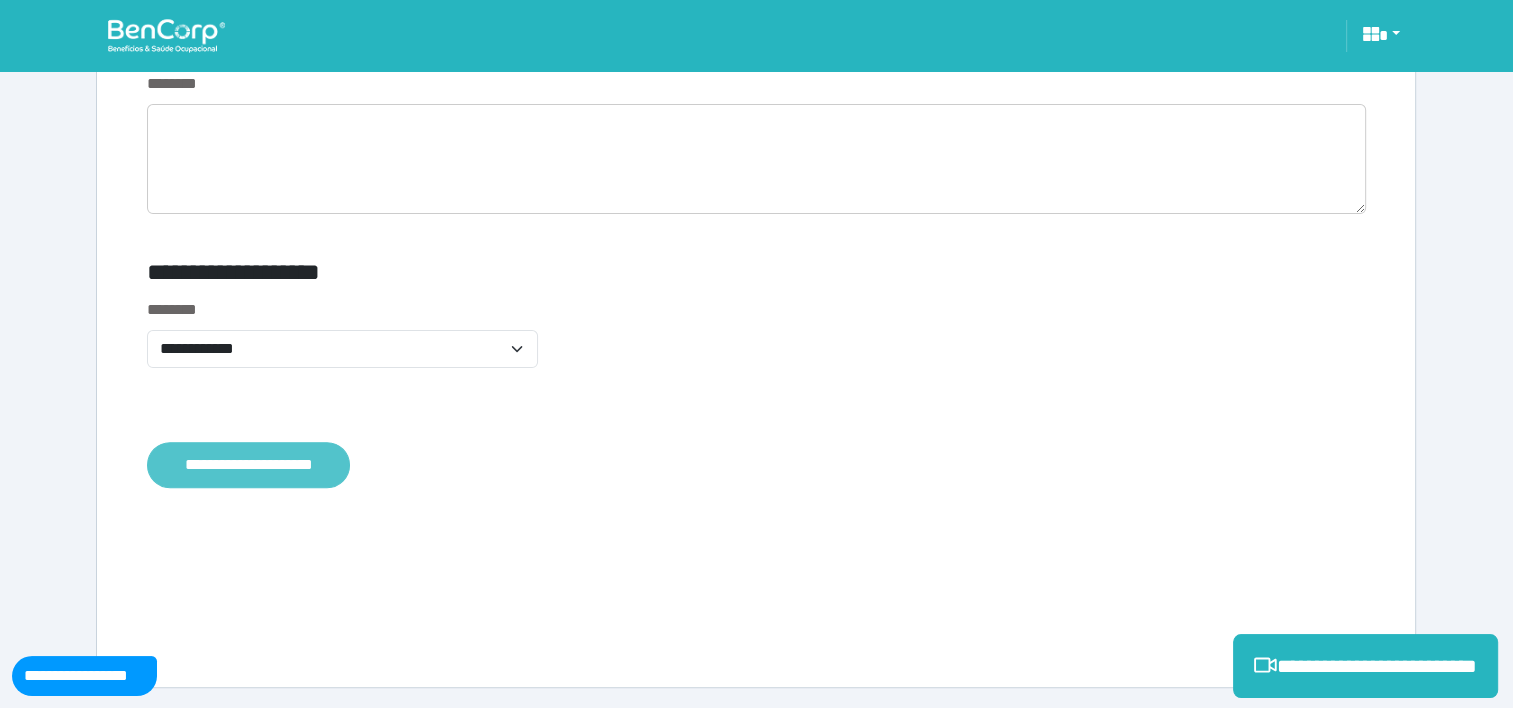 click on "**********" at bounding box center [248, 465] 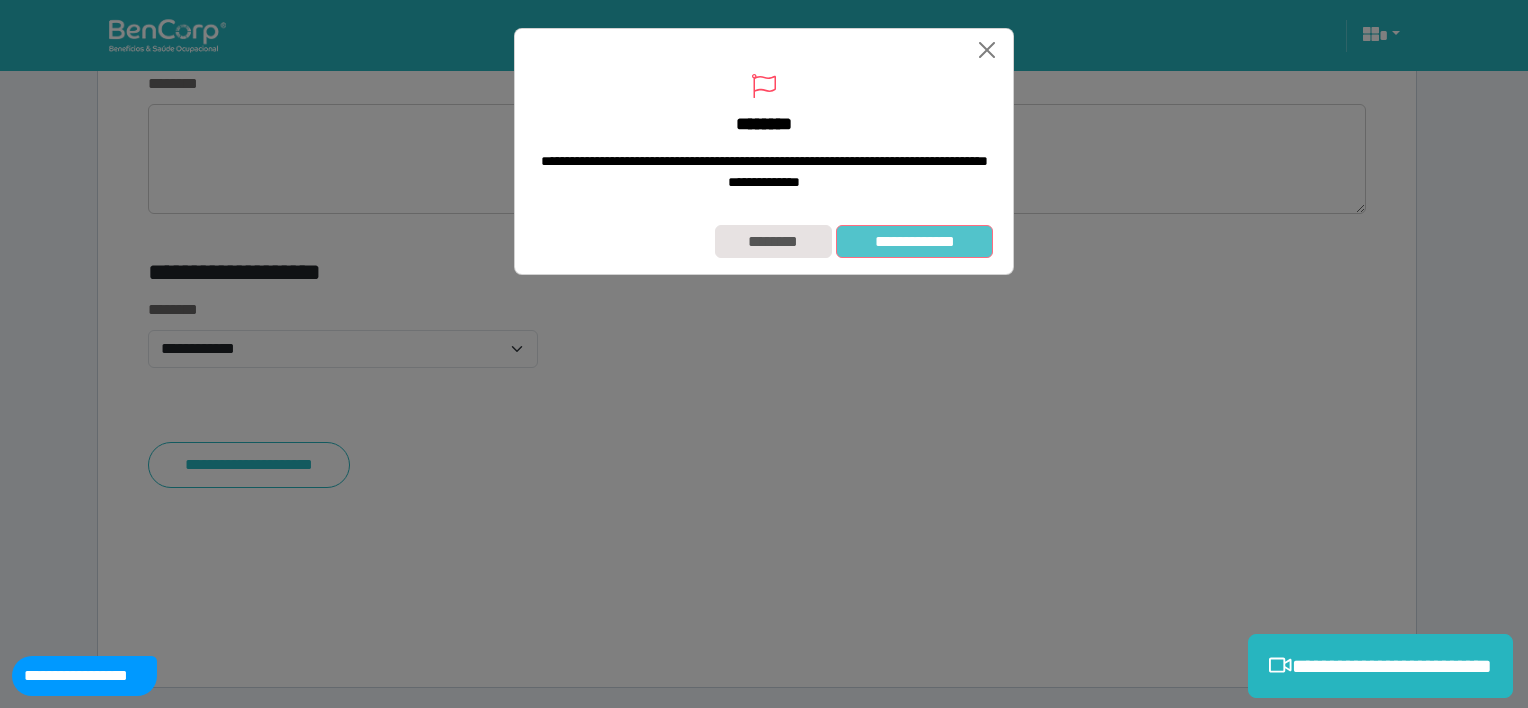 click on "**********" at bounding box center (914, 242) 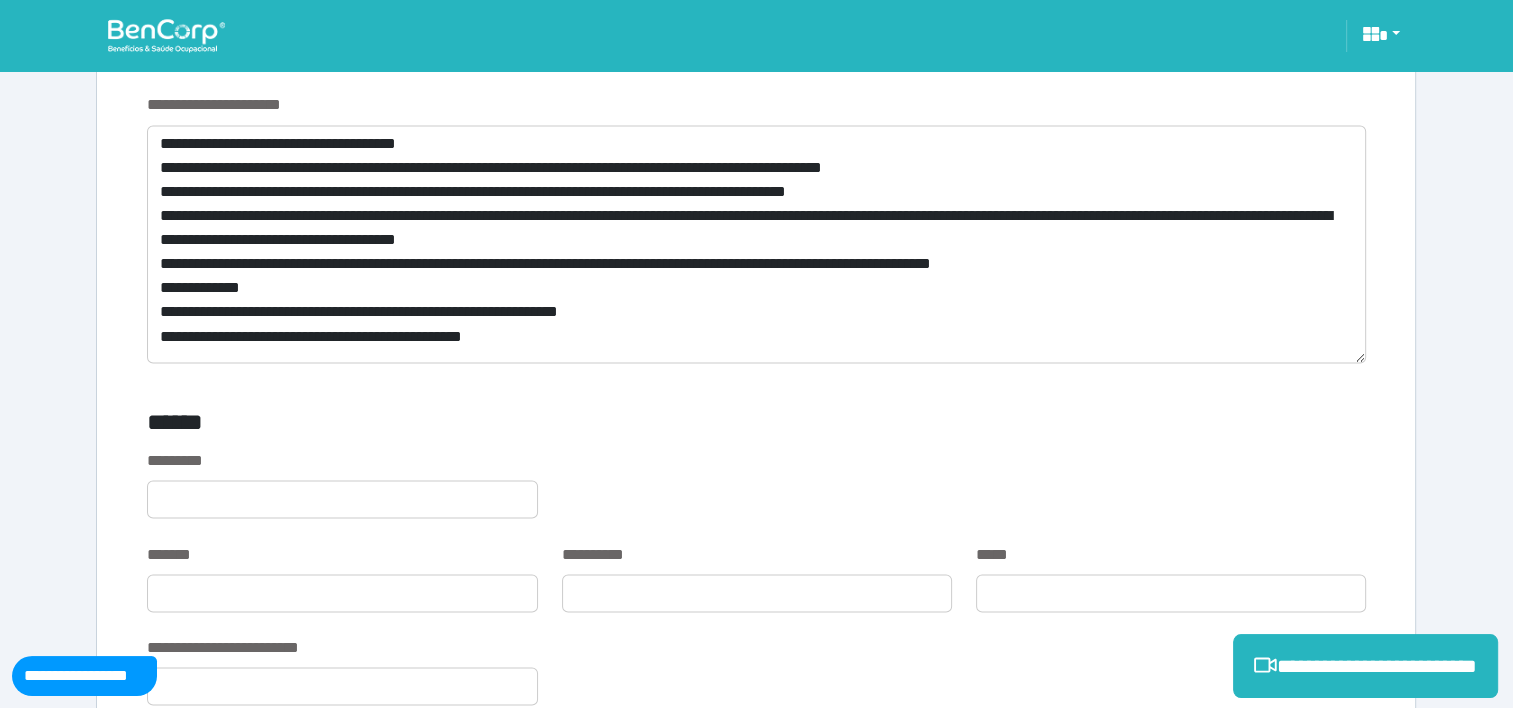 scroll, scrollTop: 3445, scrollLeft: 0, axis: vertical 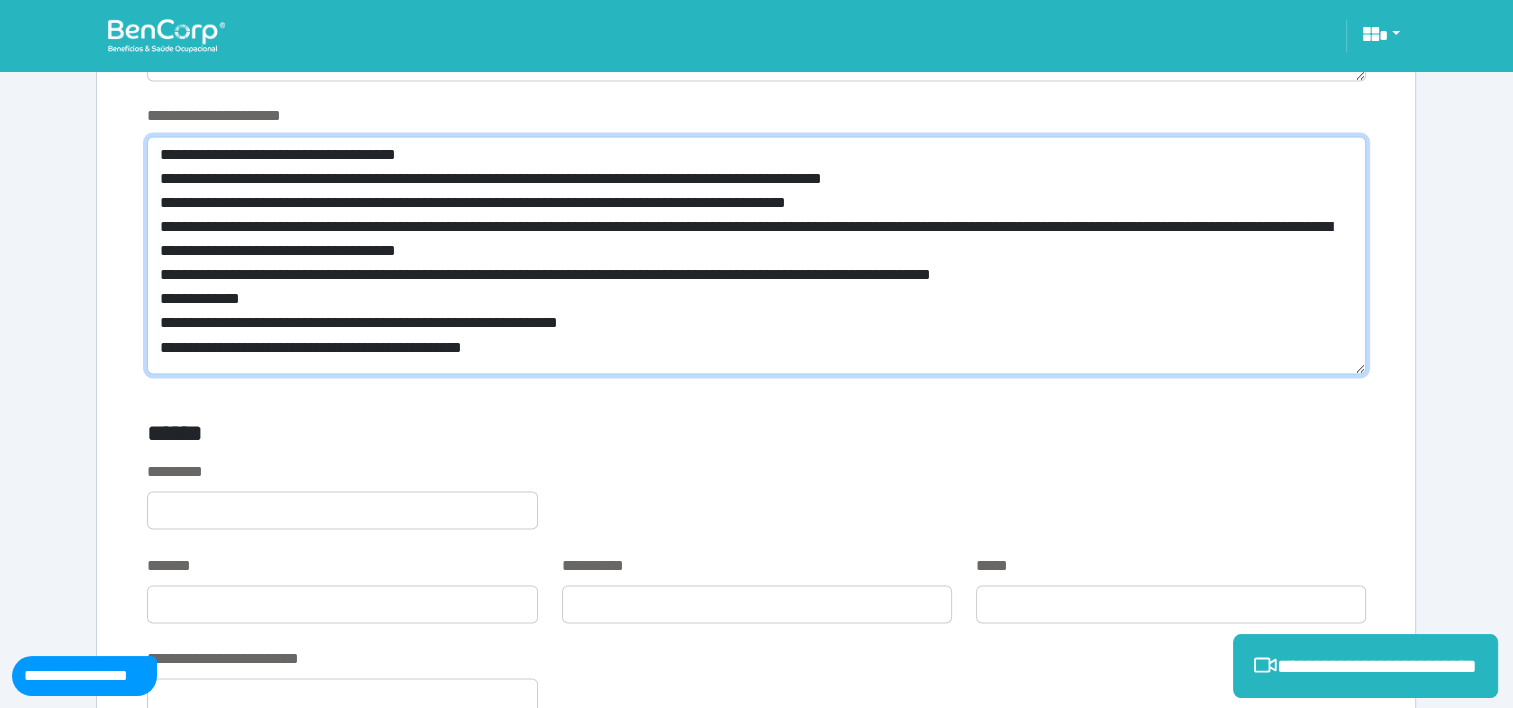 drag, startPoint x: 153, startPoint y: 149, endPoint x: 796, endPoint y: 345, distance: 672.20905 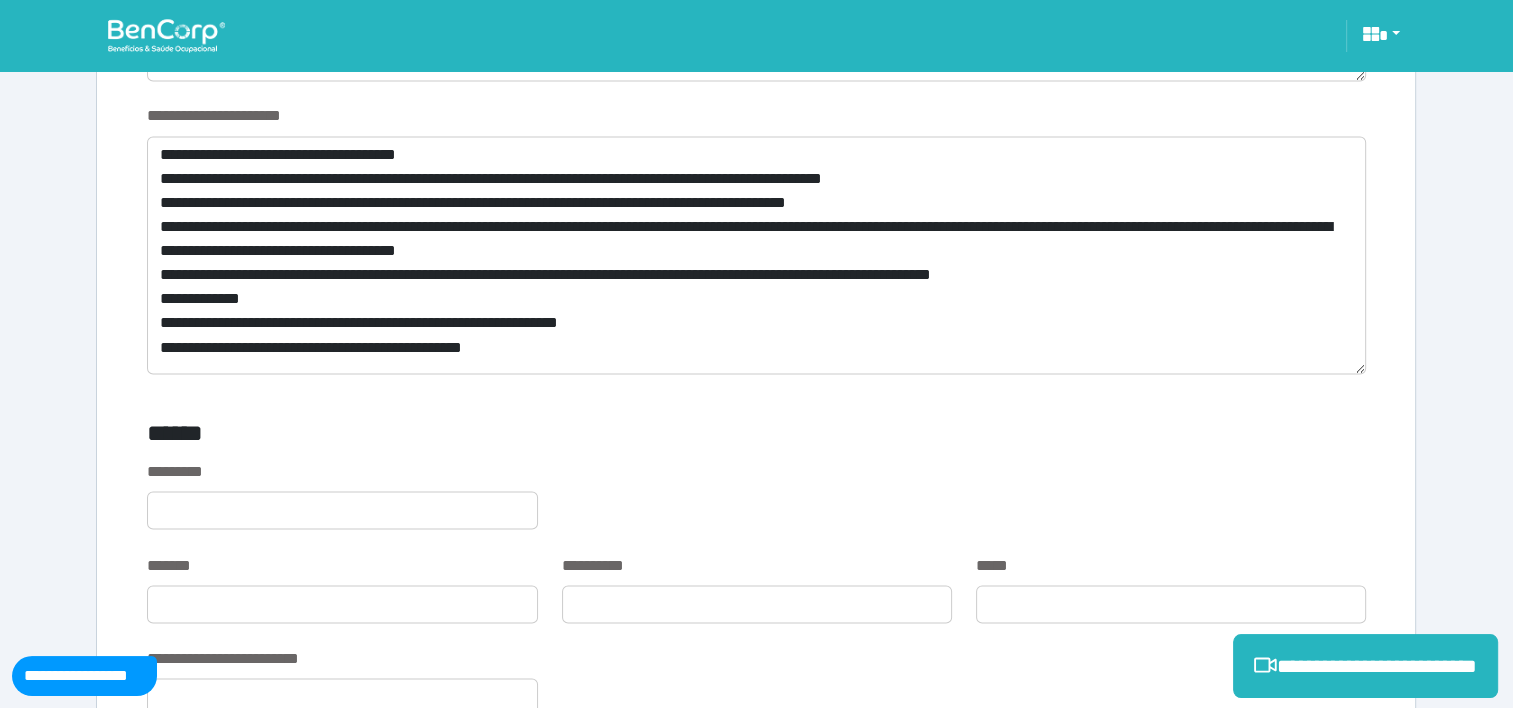 click at bounding box center (166, 35) 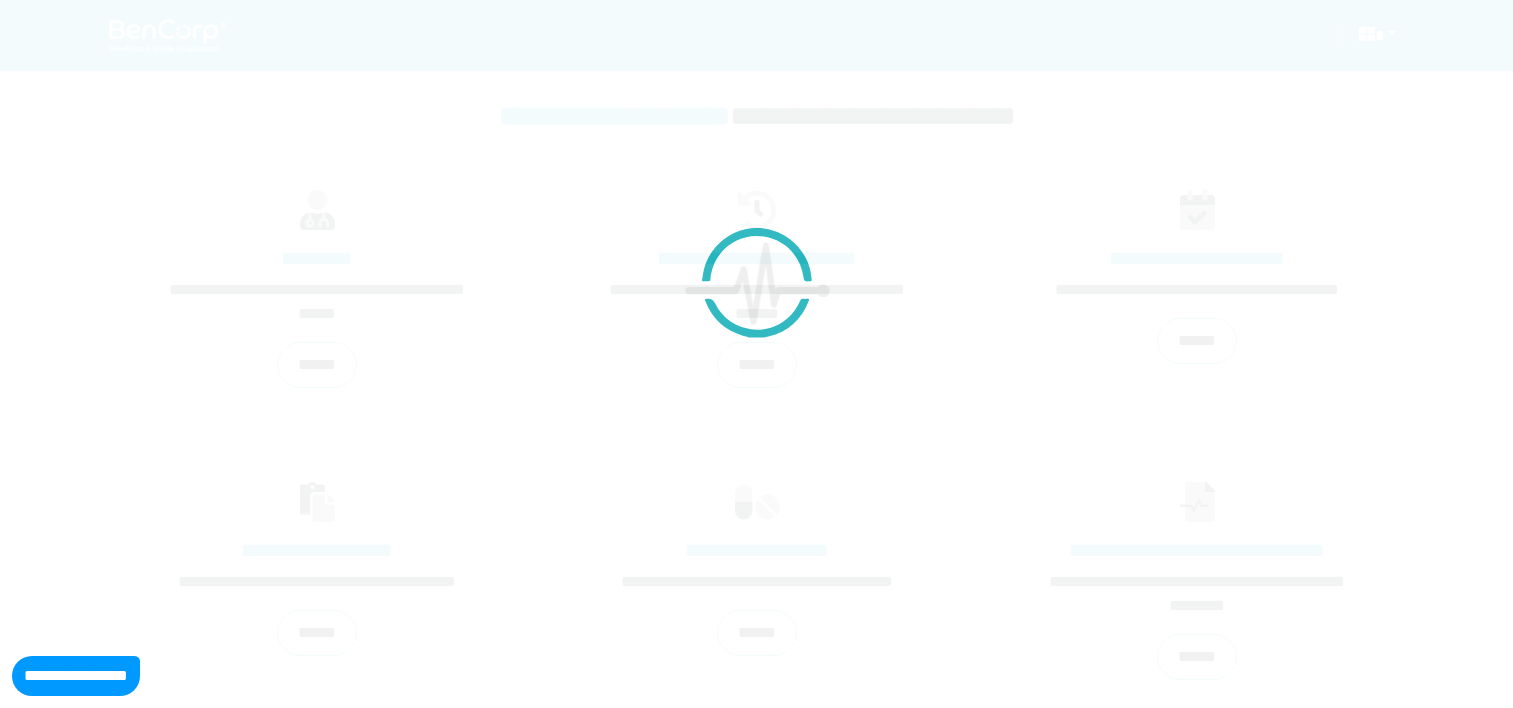 scroll, scrollTop: 0, scrollLeft: 0, axis: both 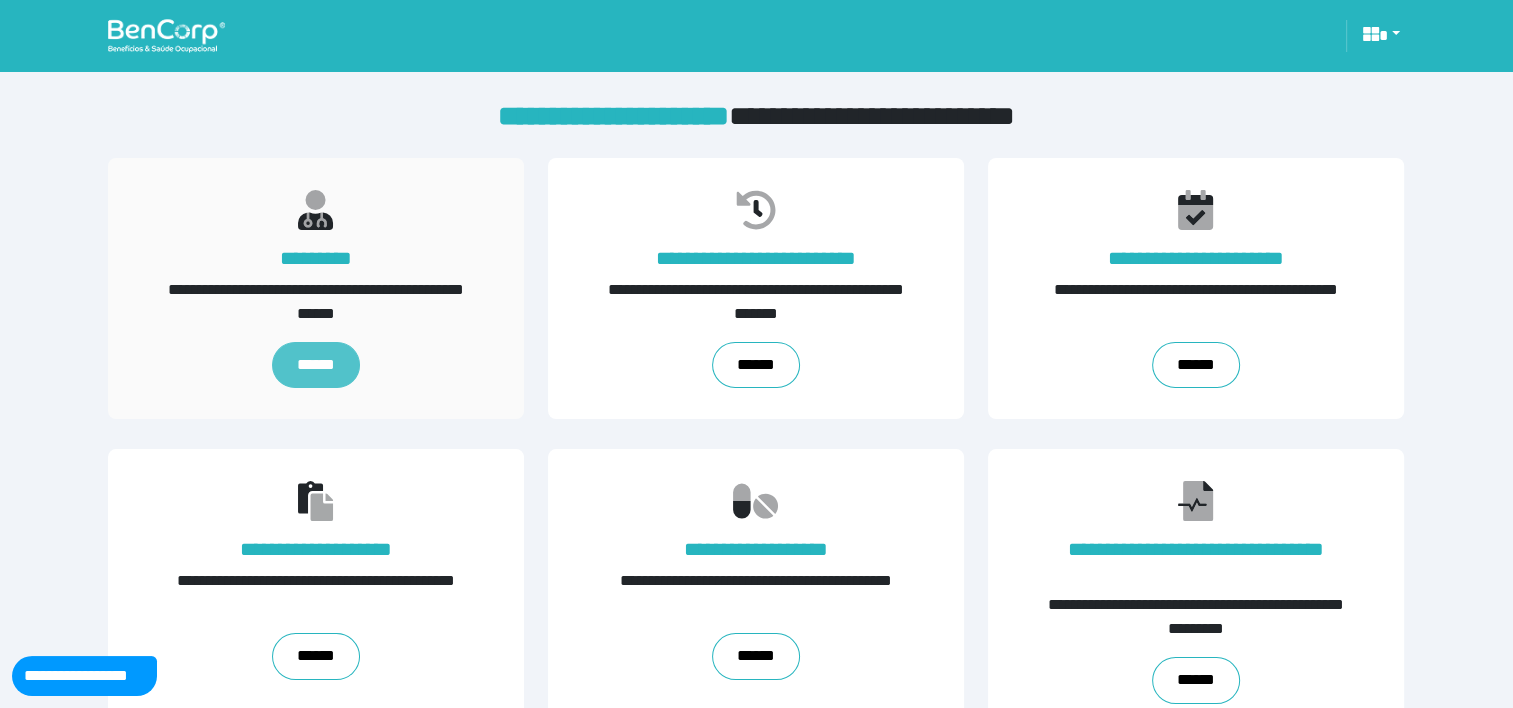 click on "******" at bounding box center (316, 365) 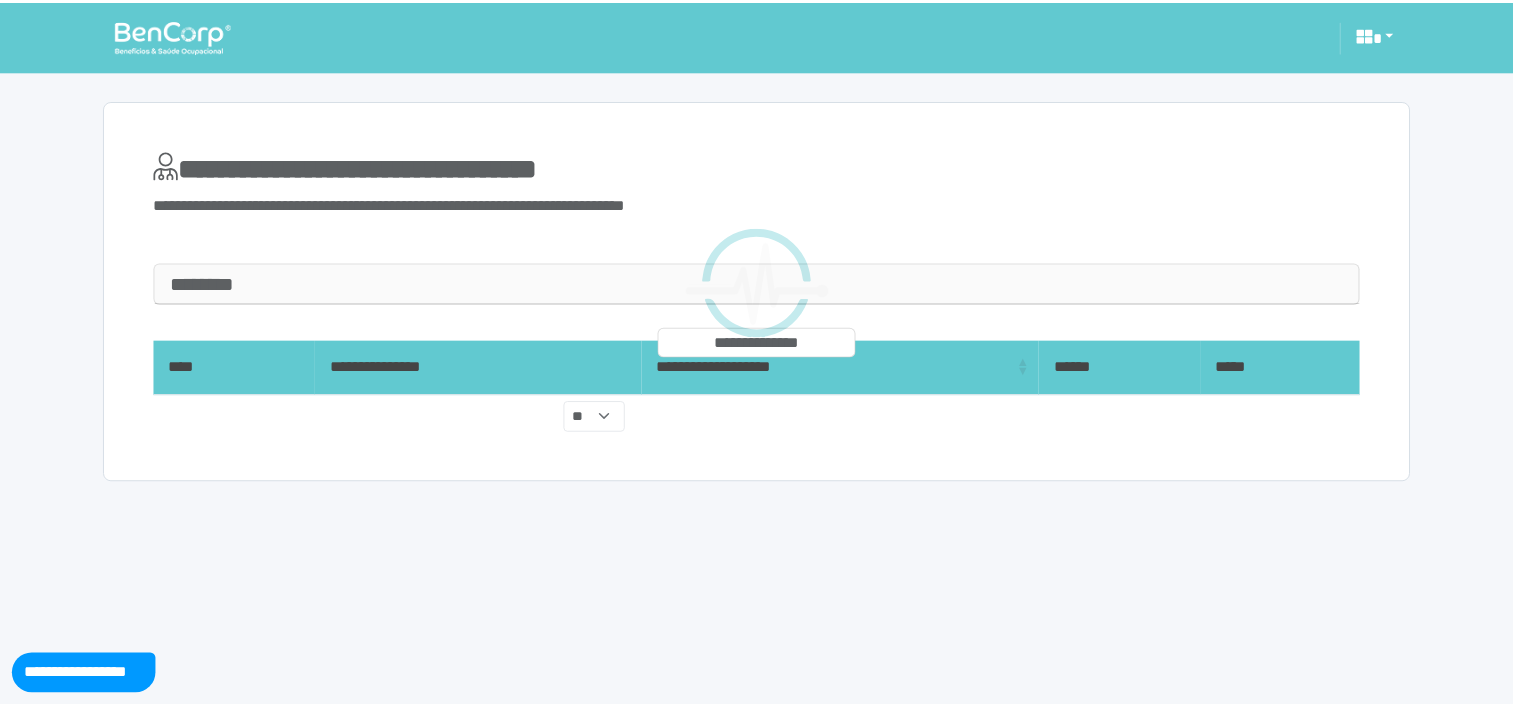 scroll, scrollTop: 0, scrollLeft: 0, axis: both 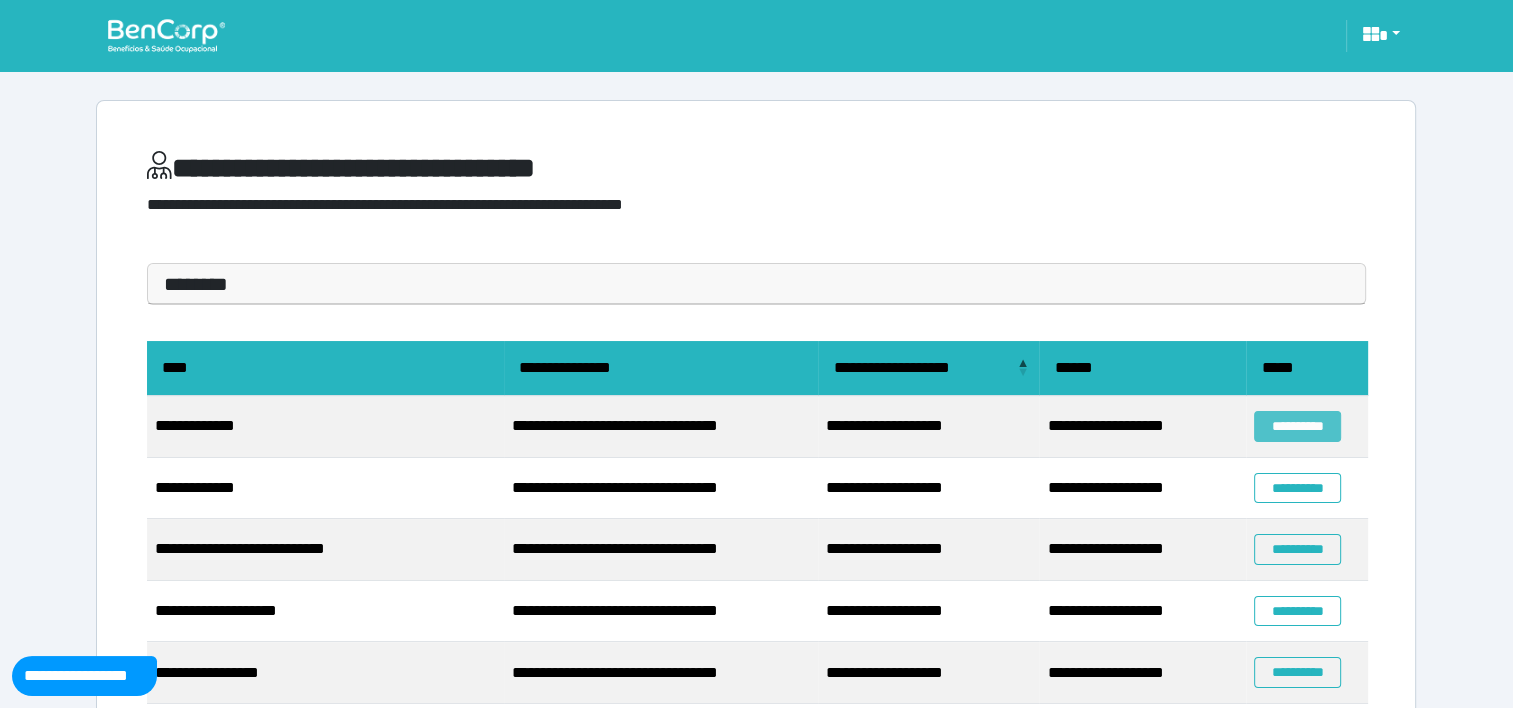 click on "**********" at bounding box center (1297, 426) 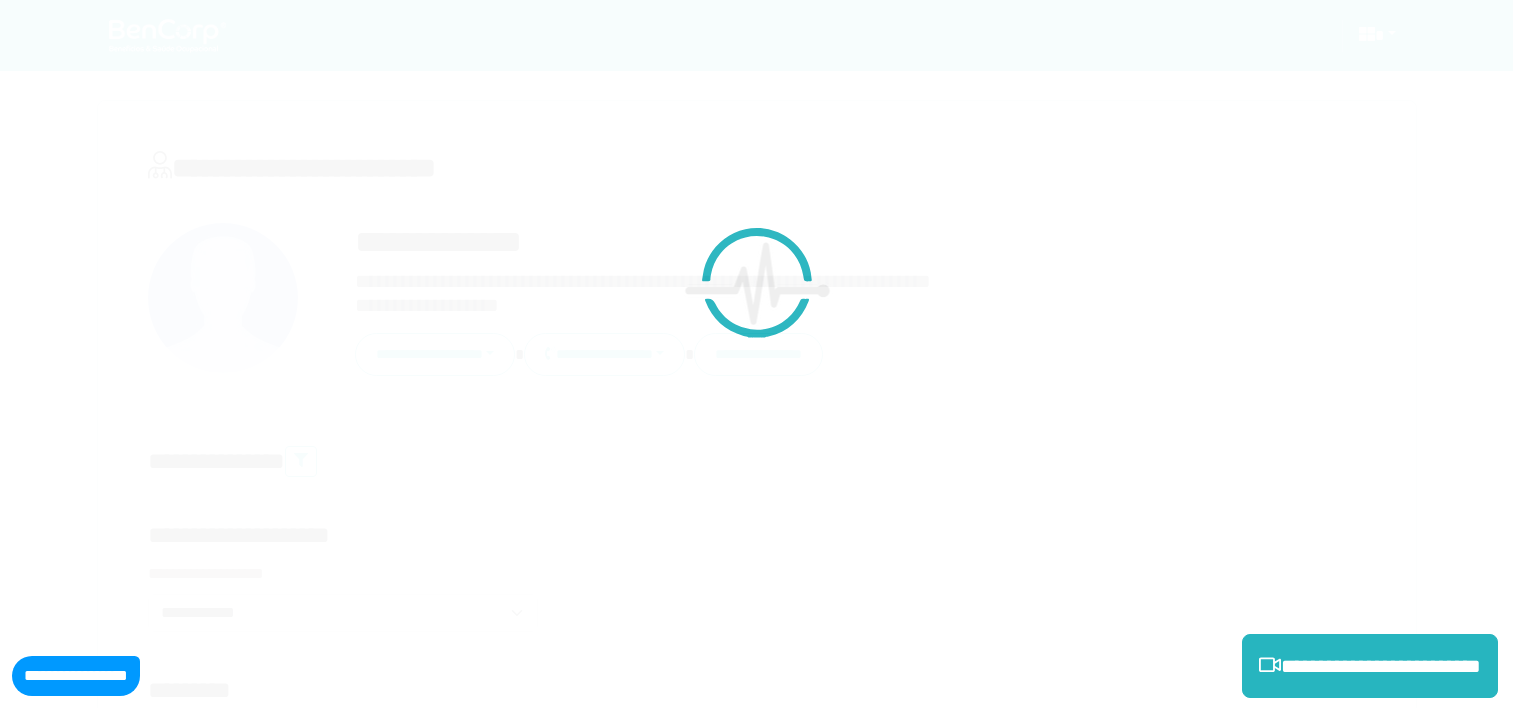 scroll, scrollTop: 0, scrollLeft: 0, axis: both 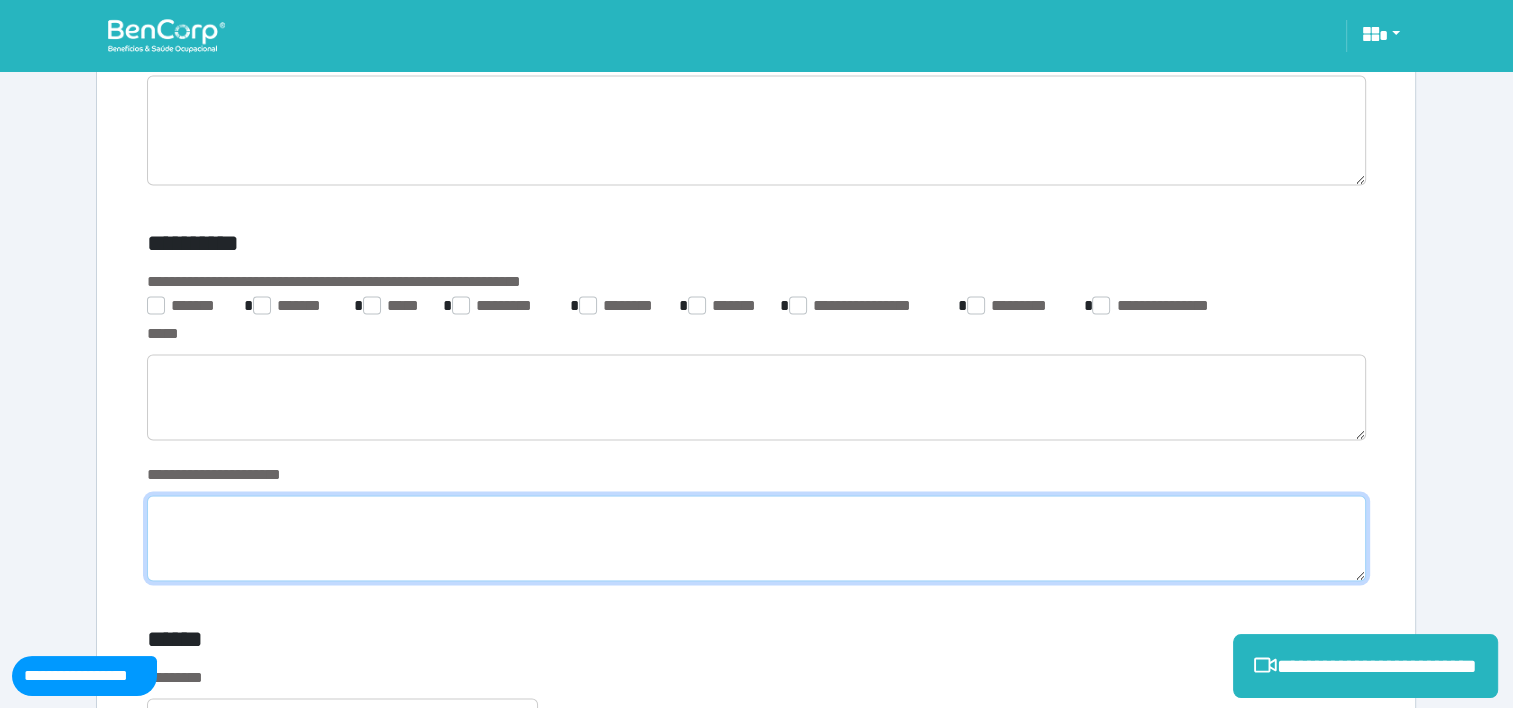 click at bounding box center (756, 538) 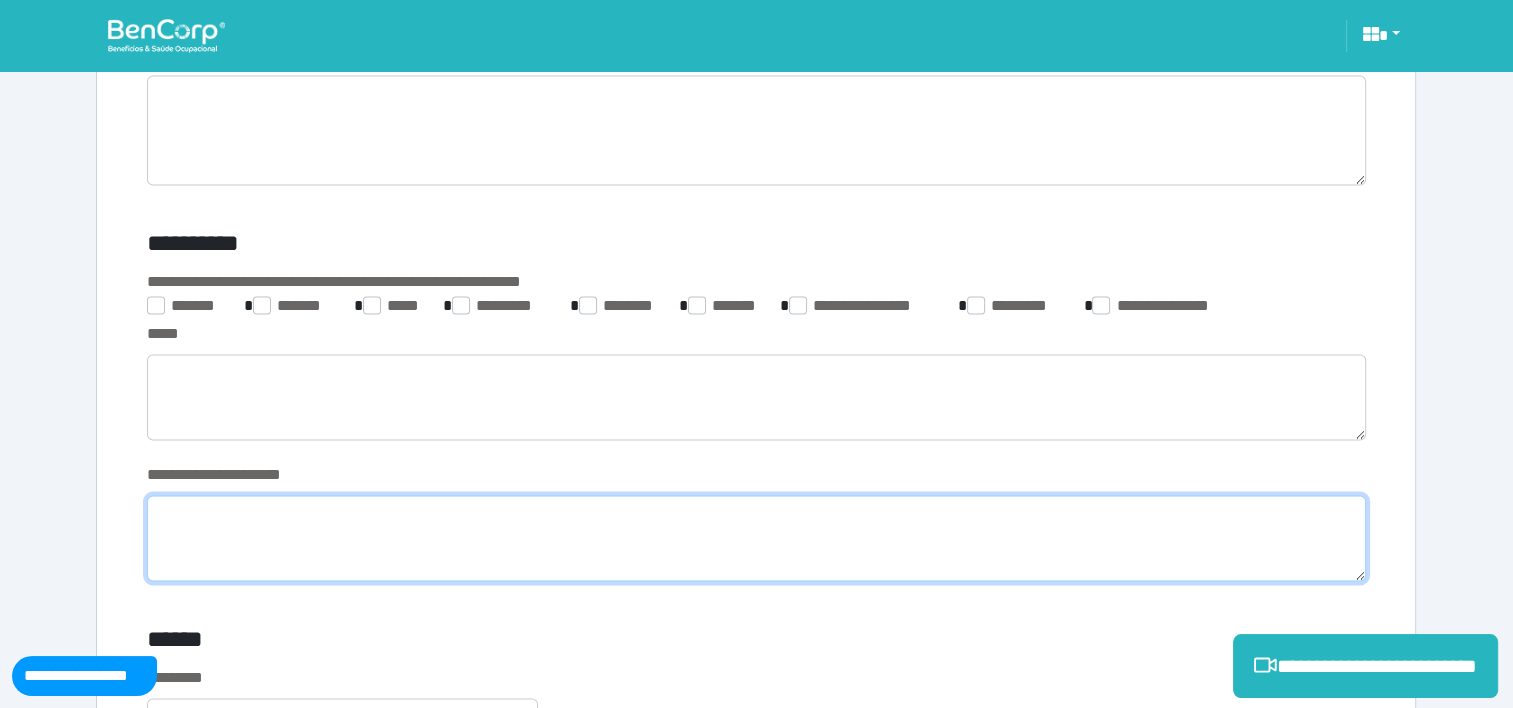 paste on "**********" 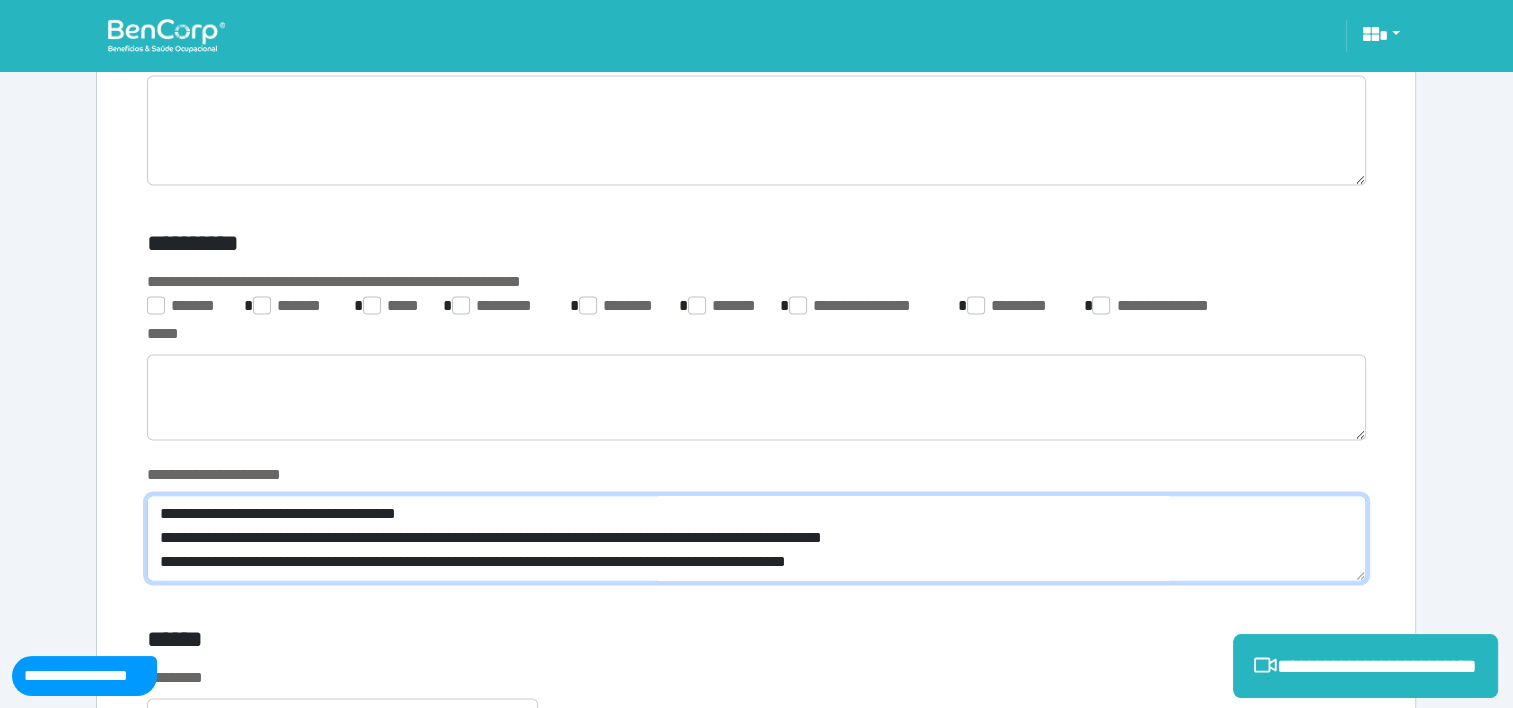 scroll, scrollTop: 0, scrollLeft: 0, axis: both 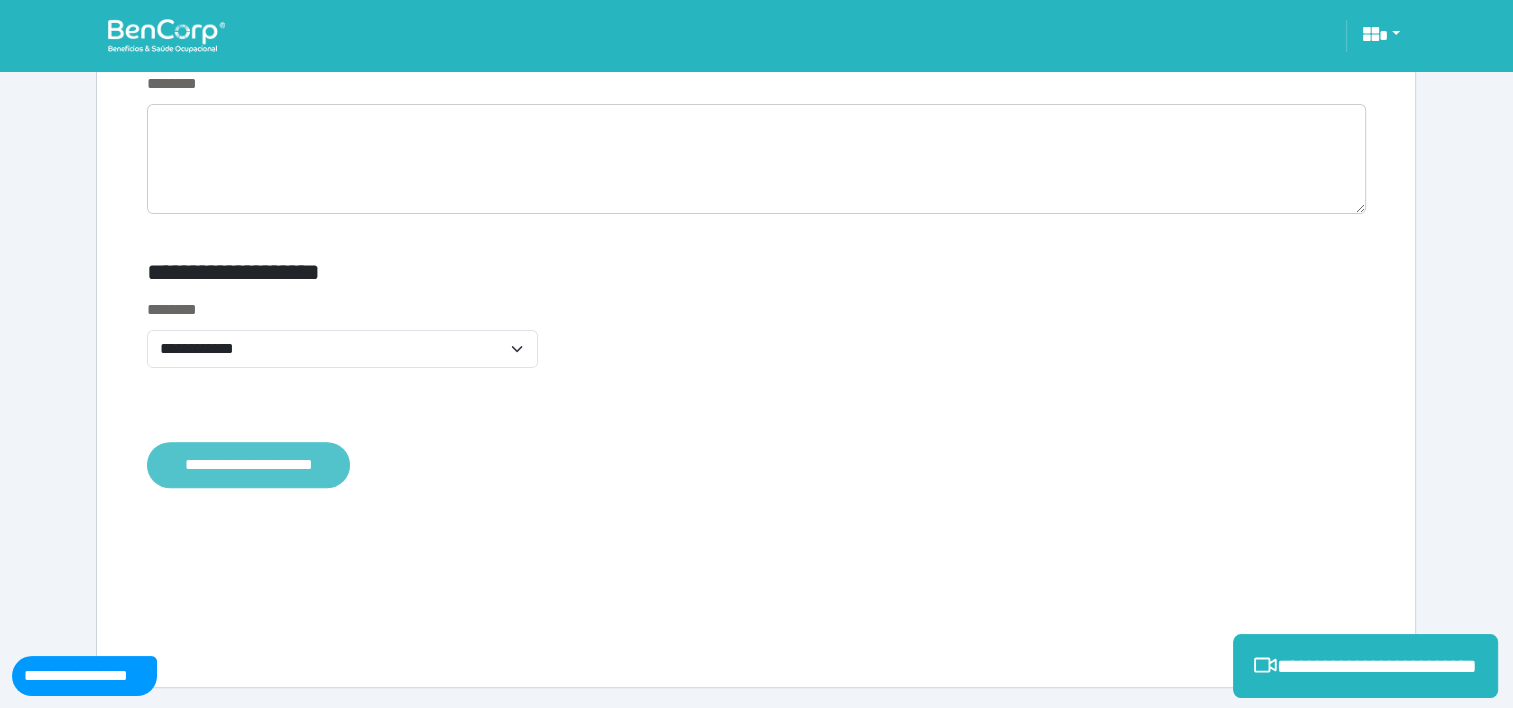 type on "**********" 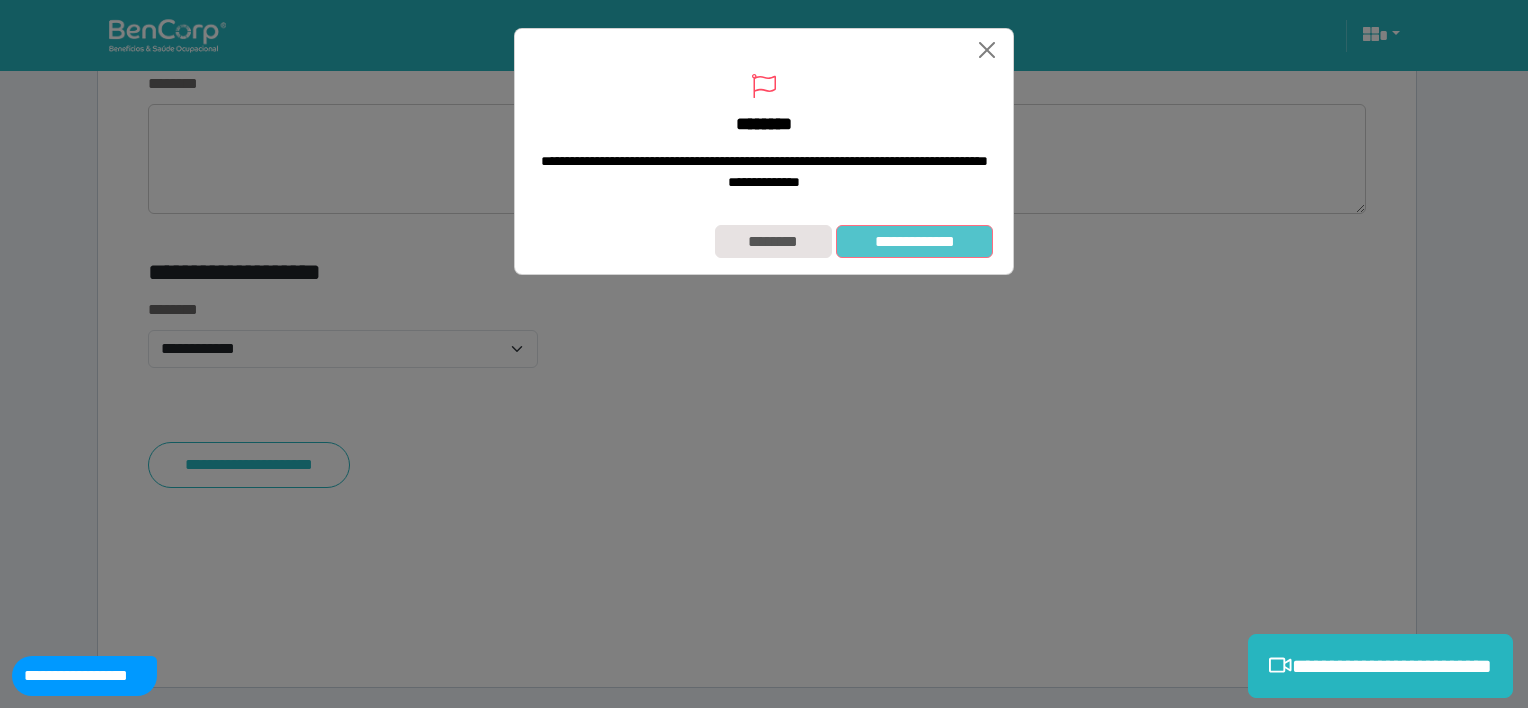 click on "**********" at bounding box center [914, 242] 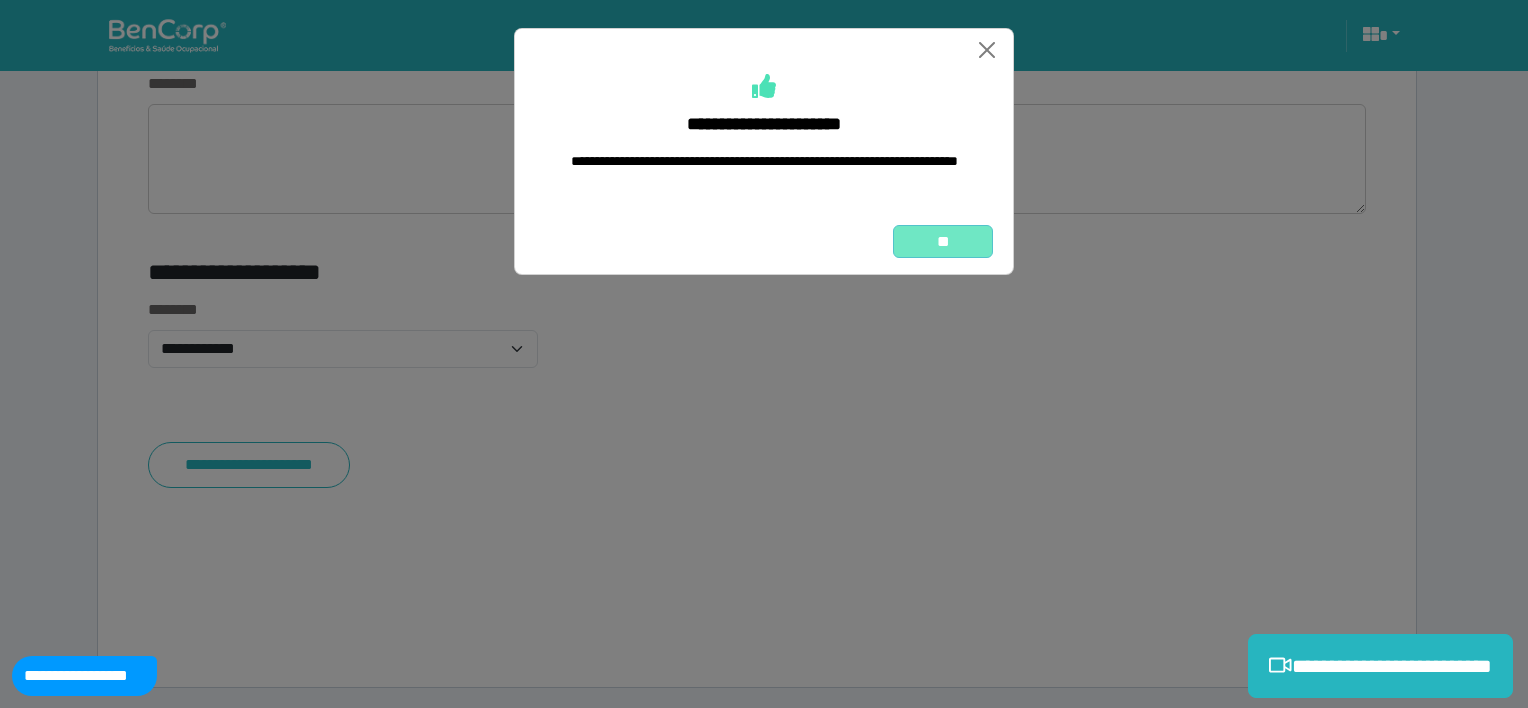 click on "**" at bounding box center (943, 242) 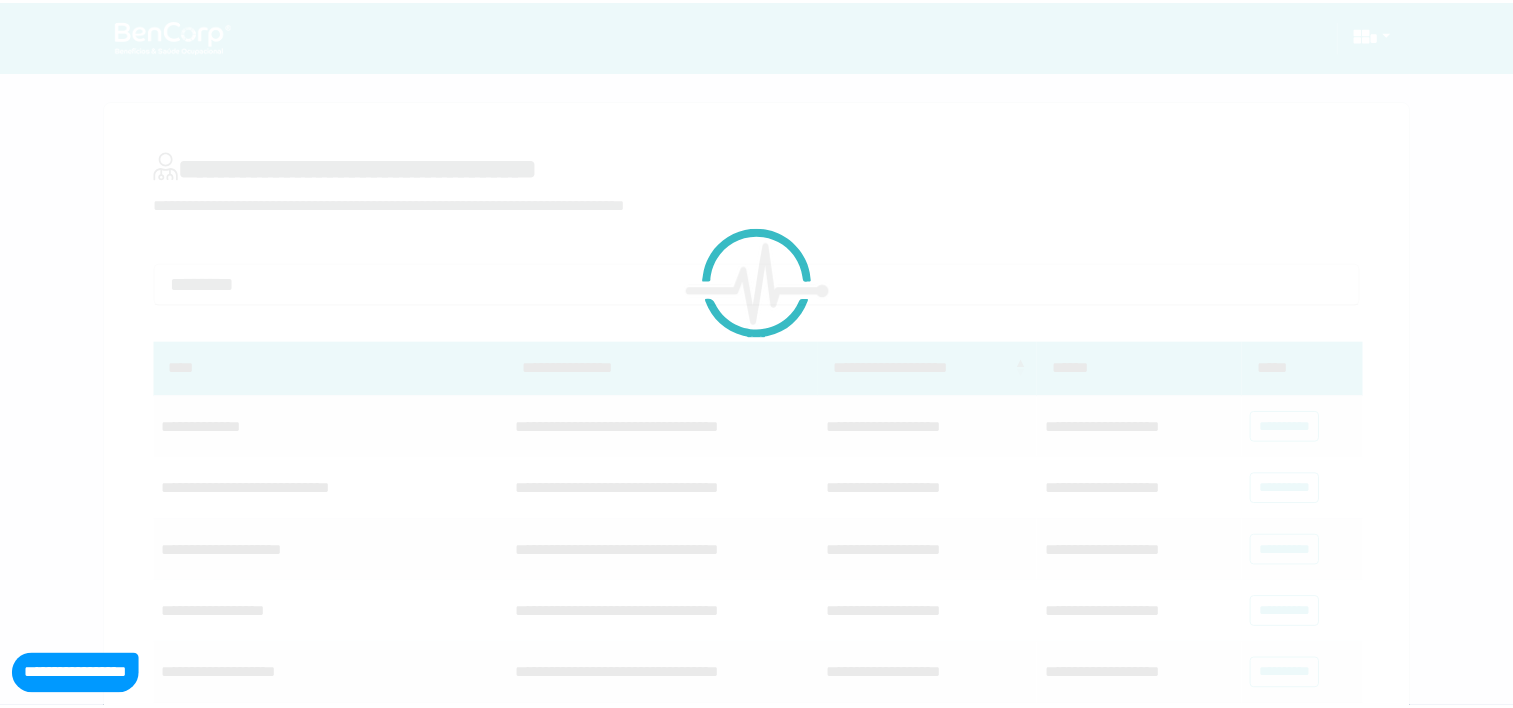 scroll, scrollTop: 0, scrollLeft: 0, axis: both 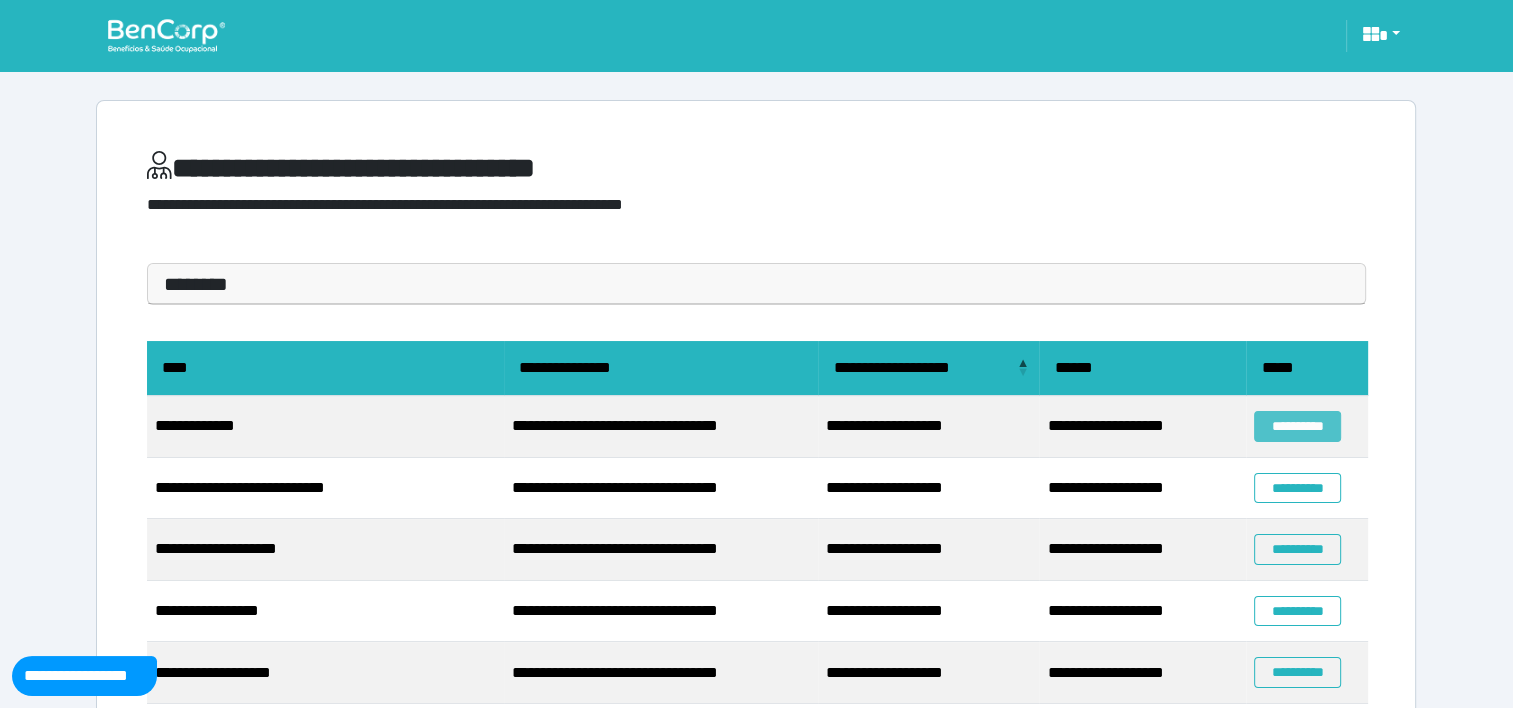 click on "**********" at bounding box center (1297, 426) 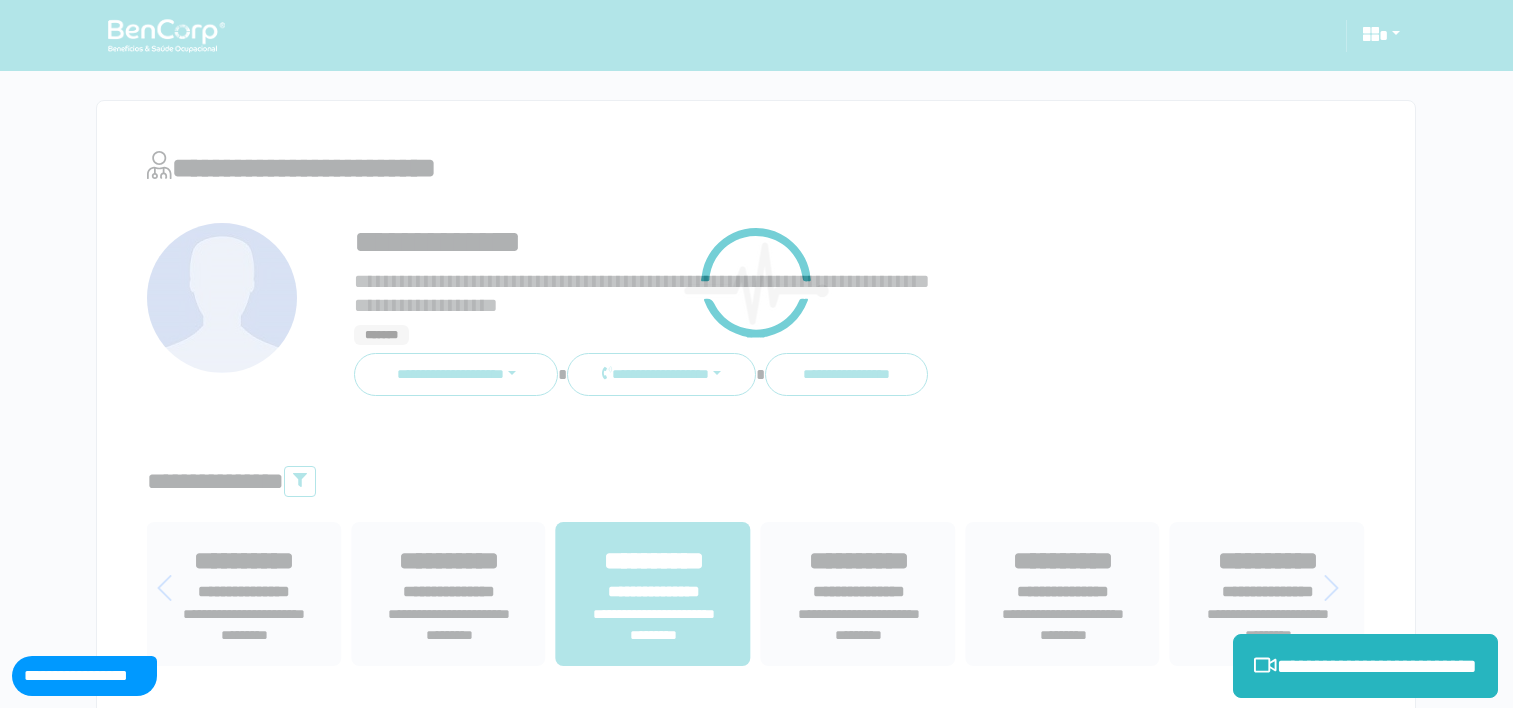 scroll, scrollTop: 0, scrollLeft: 0, axis: both 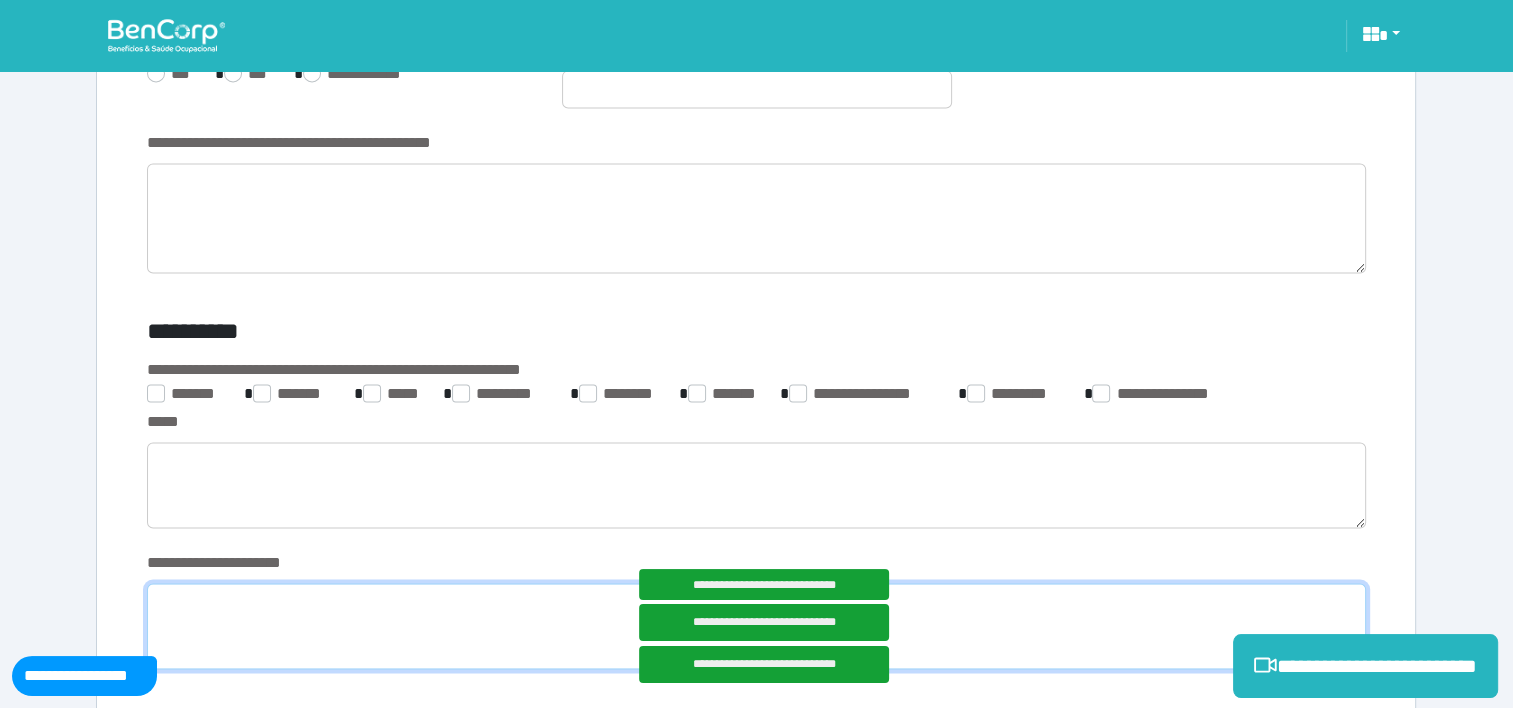click at bounding box center [756, 626] 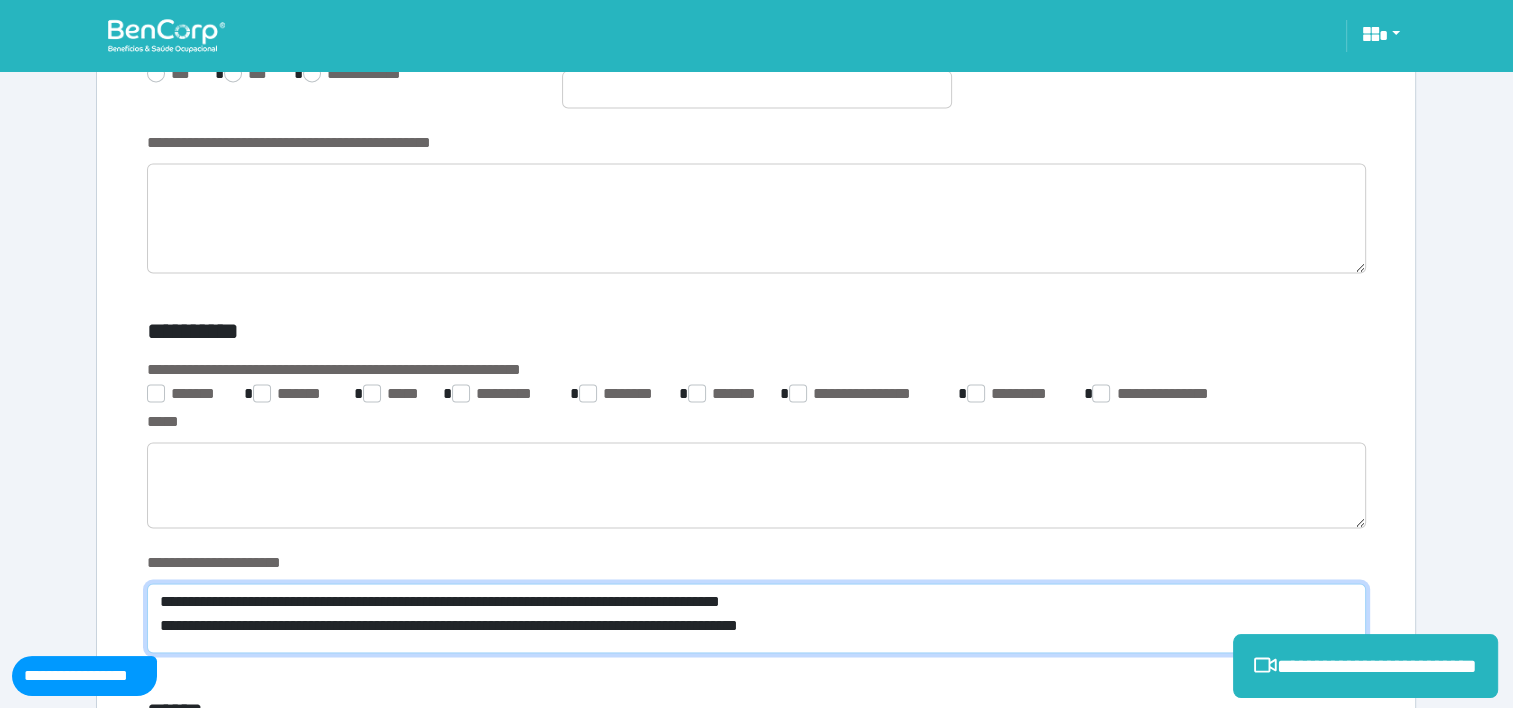 scroll, scrollTop: 0, scrollLeft: 0, axis: both 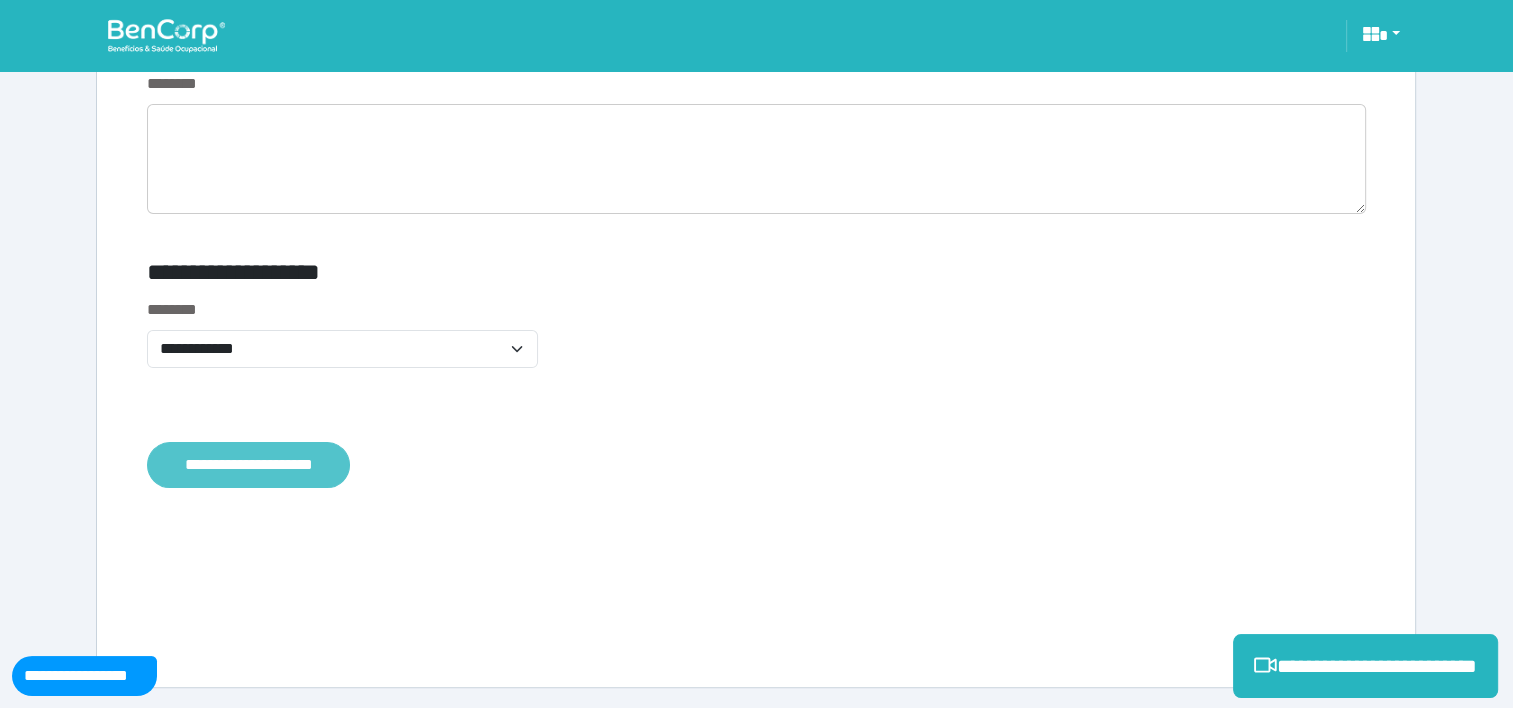 type on "**********" 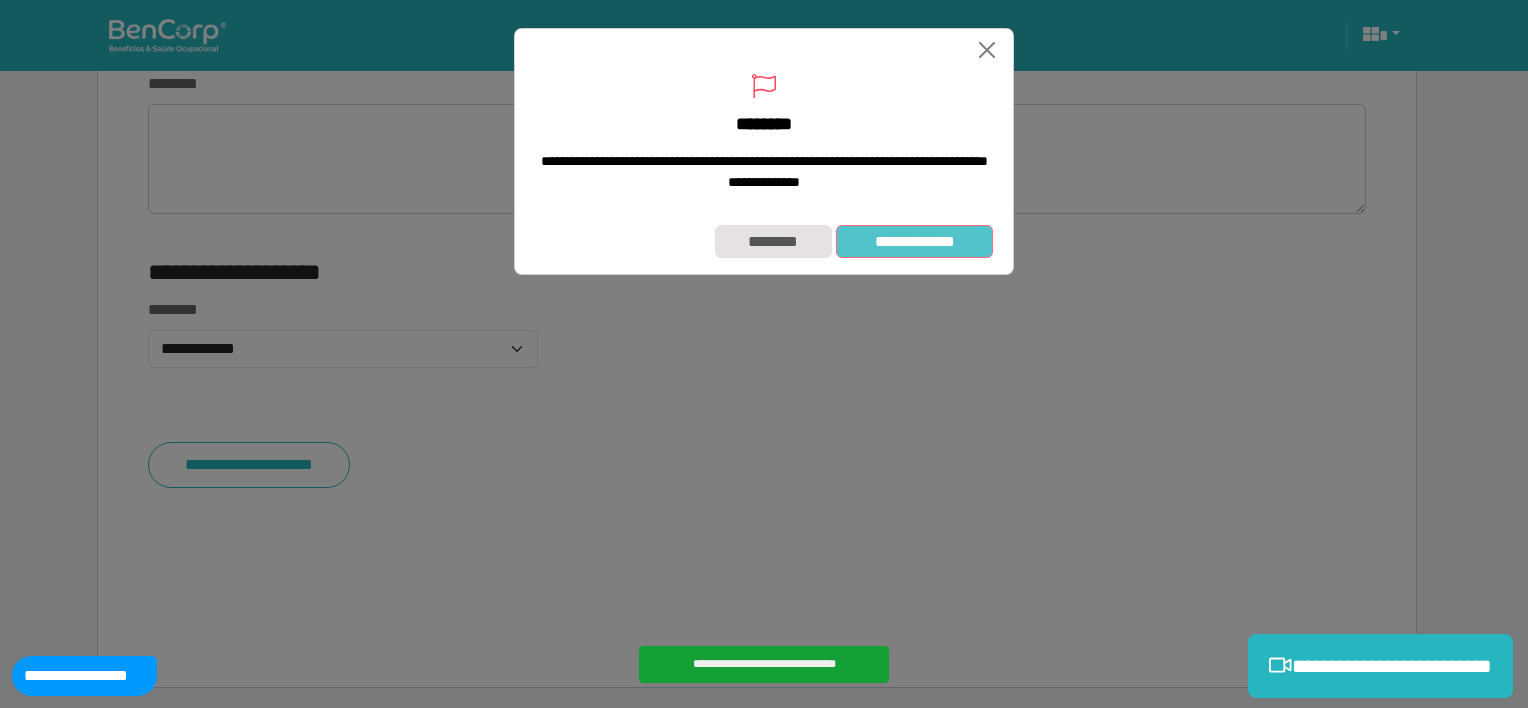 click on "**********" at bounding box center (914, 242) 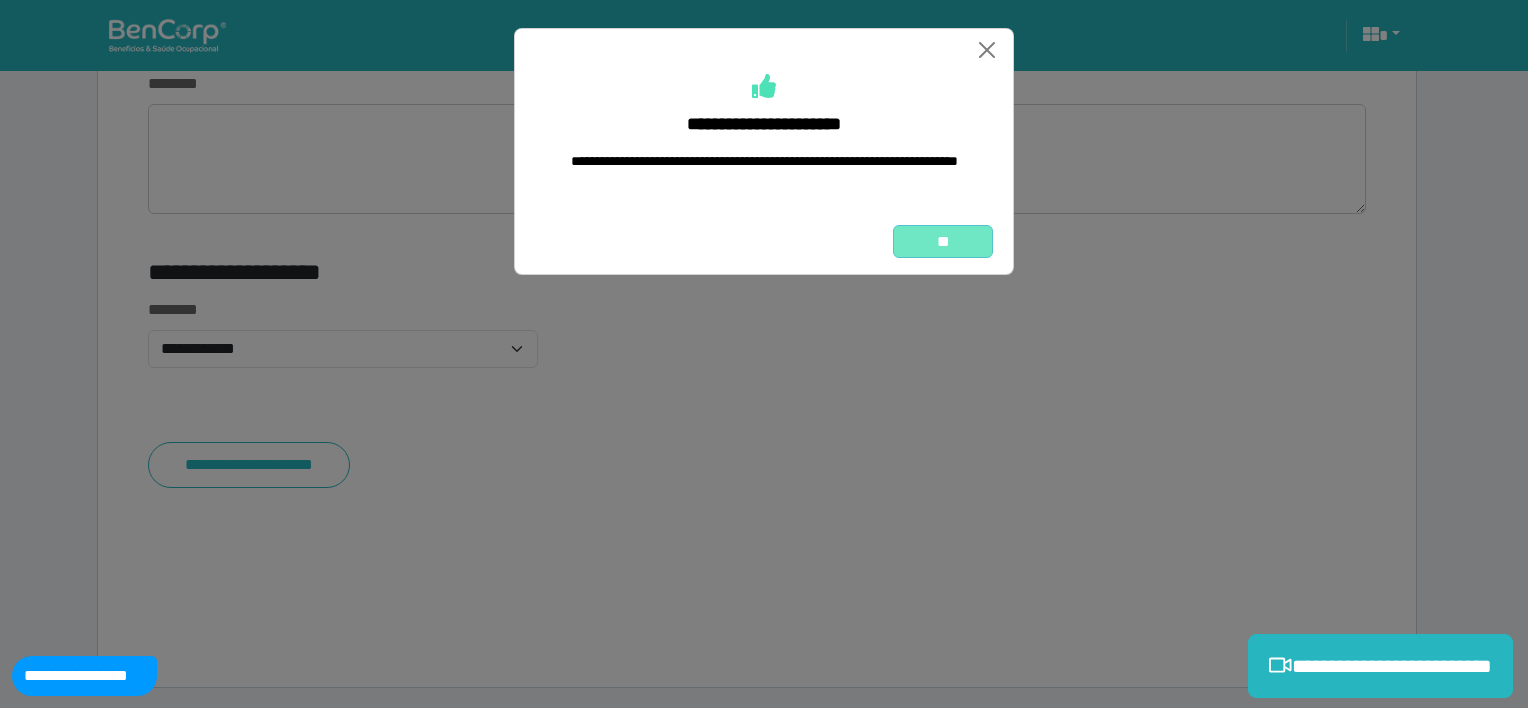 click on "**" at bounding box center [943, 242] 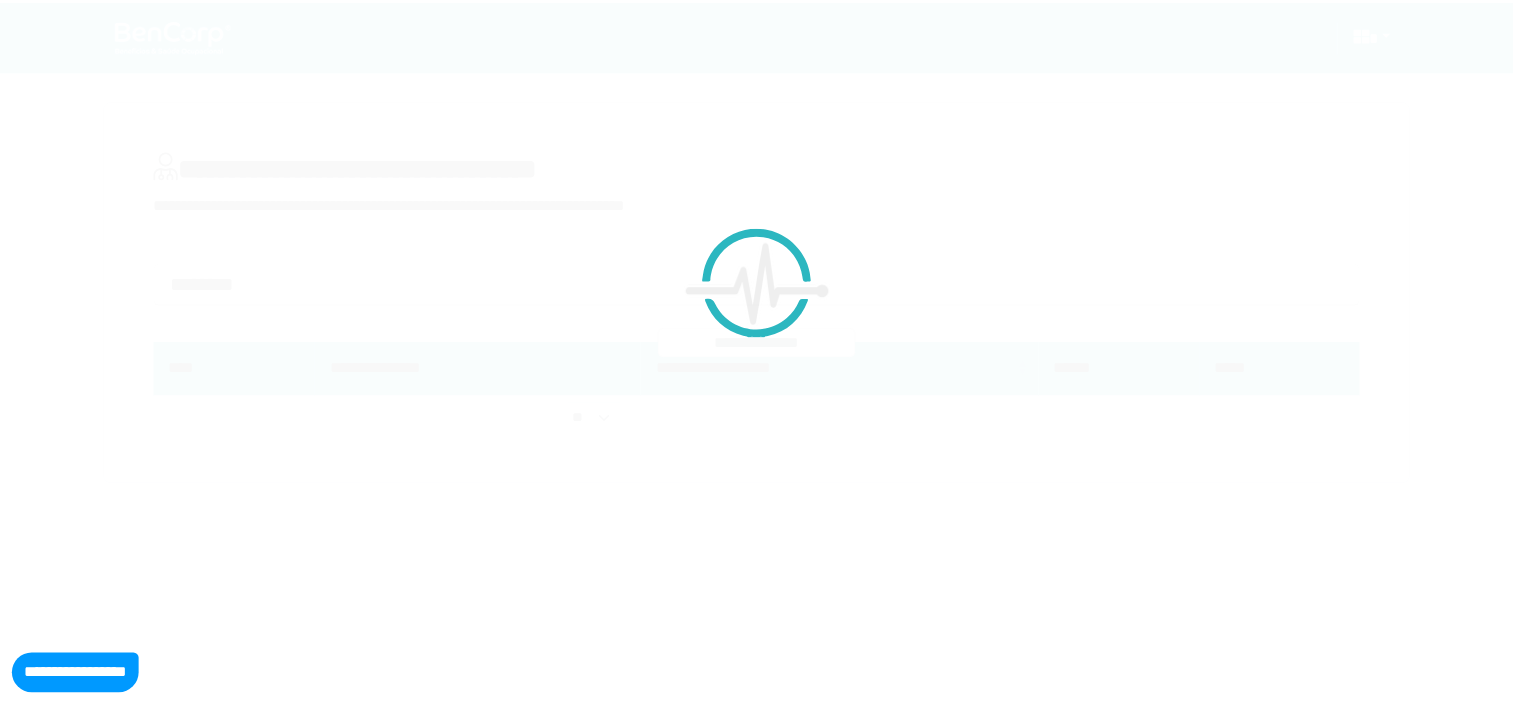 scroll, scrollTop: 0, scrollLeft: 0, axis: both 